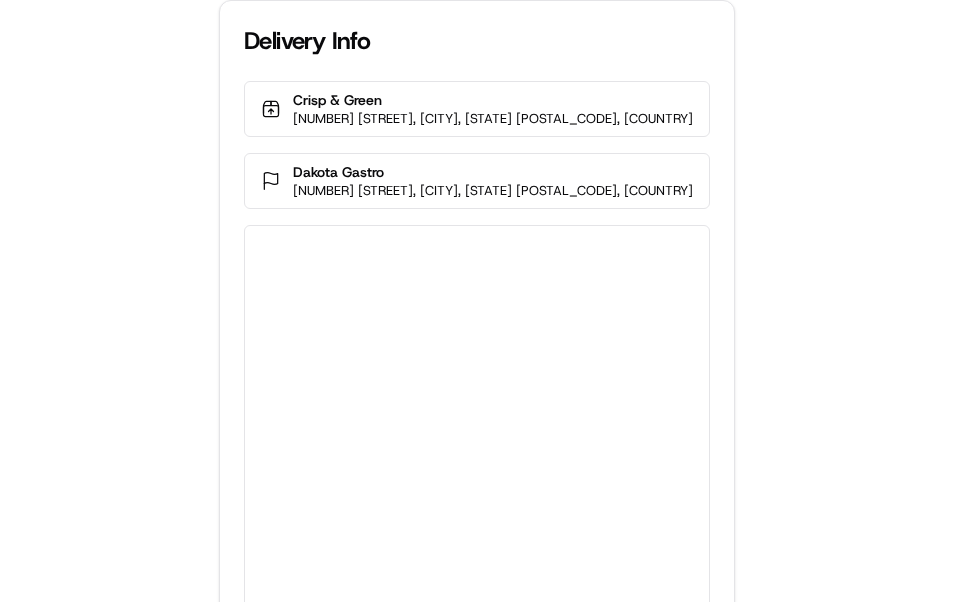 scroll, scrollTop: 0, scrollLeft: 0, axis: both 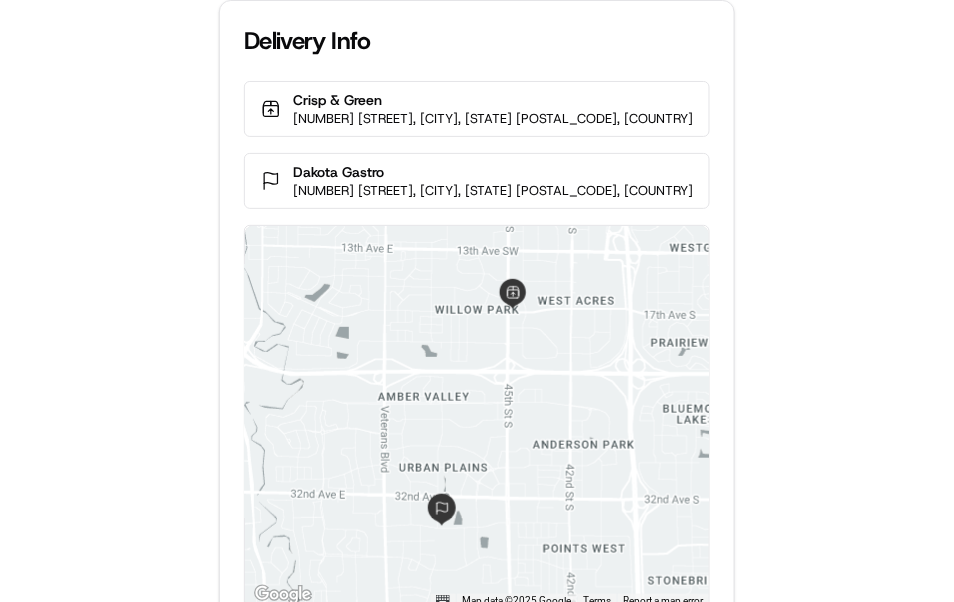 click on "Delivery Info Crisp & Green 1690 45th St S, Fargo, ND 58103, USA Dakota Gastro   5049 33rd Ave S, Fargo, ND 58104, USA ← Move left → Move right ↑ Move up ↓ Move down + Zoom in - Zoom out Home Jump left by 75% End Jump right by 75% Page Up Jump up by 75% Page Down Jump down by 75% Map Data Map data ©2025 Google Map data ©2025 Google 1 km  Click to toggle between metric and imperial units Terms Report a map error Upload Proof of Delivery Drag & drop your file here or click to browse Accepted formats: Images, PDF Max file size: 5MB No files selected   Upload   file" at bounding box center (477, 301) 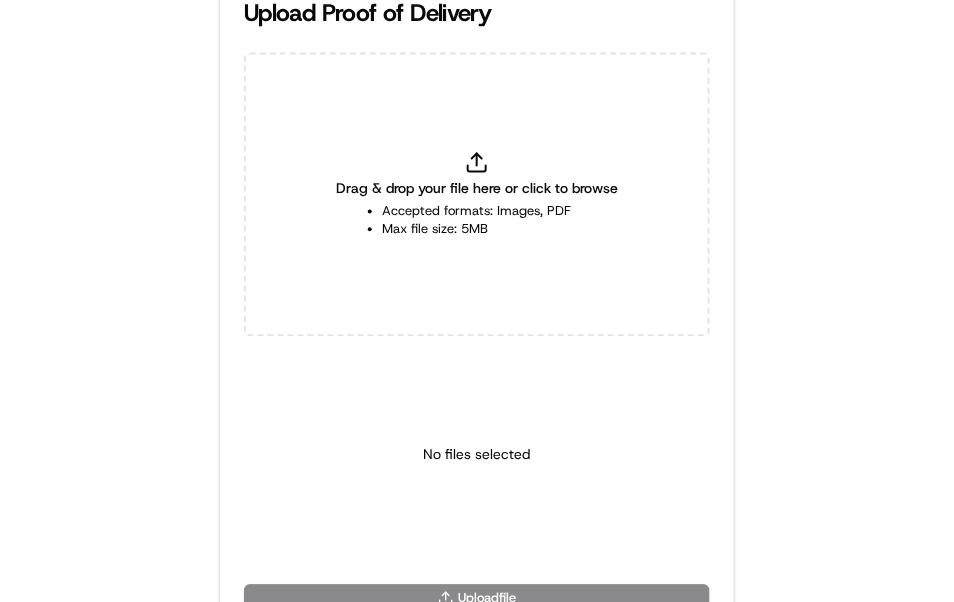 scroll, scrollTop: 706, scrollLeft: 0, axis: vertical 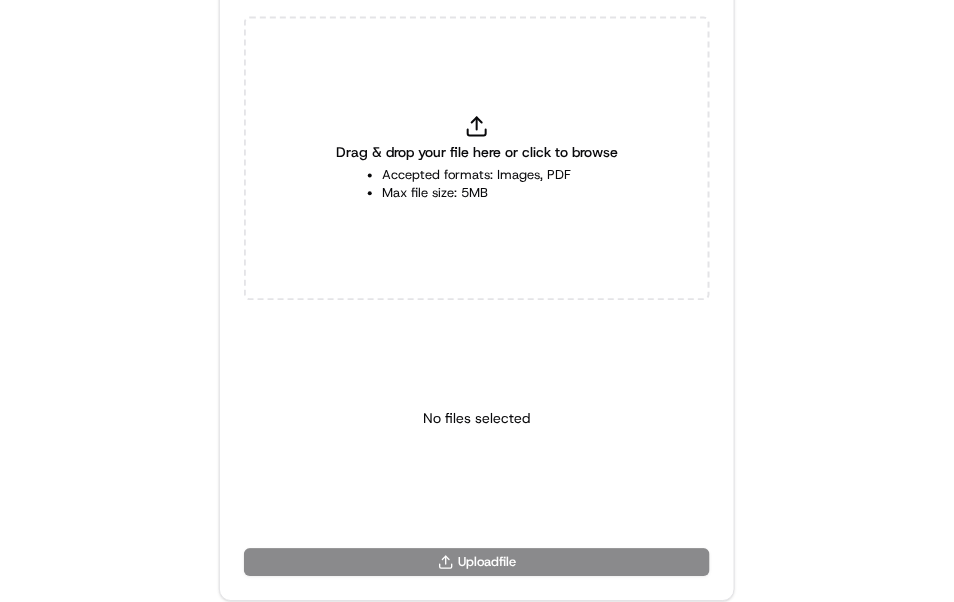 click on "Drag & drop your file here or click to browse Accepted formats: Images, PDF Max file size: 5MB" at bounding box center [477, 159] 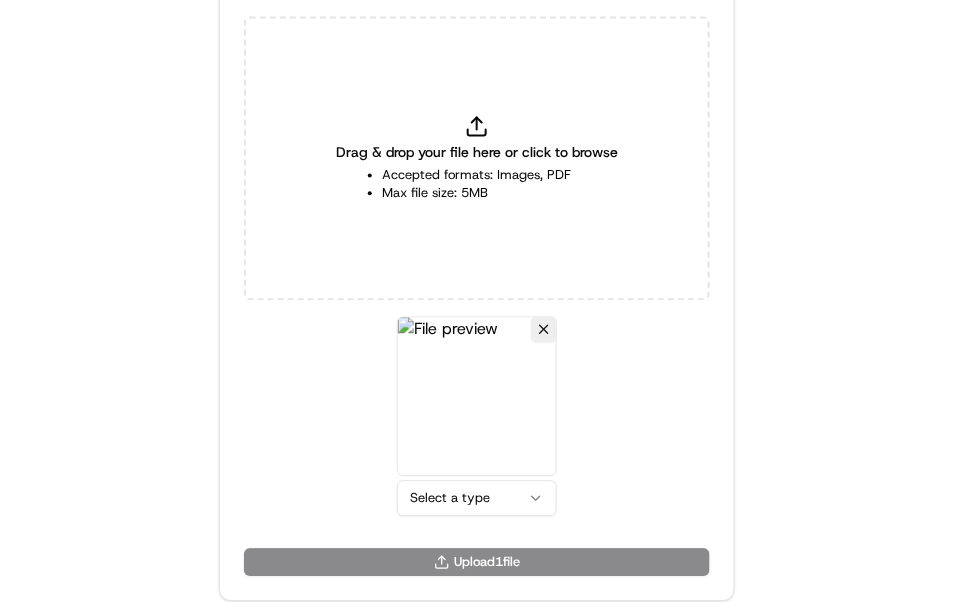 click on "Delivery Info Crisp & Green 1690 45th St S, Fargo, ND 58103, USA Dakota Gastro   5049 33rd Ave S, Fargo, ND 58104, USA ← Move left → Move right ↑ Move up ↓ Move down + Zoom in - Zoom out Home Jump left by 75% End Jump right by 75% Page Up Jump up by 75% Page Down Jump down by 75% Map Data Map data ©2025 Google Map data ©2025 Google 2 km  Click to toggle between metric and imperial units Terms Report a map error Upload Proof of Delivery Drag & drop your file here or click to browse Accepted formats: Images, PDF Max file size: 5MB Select a type   Upload  1  file" at bounding box center [477, -405] 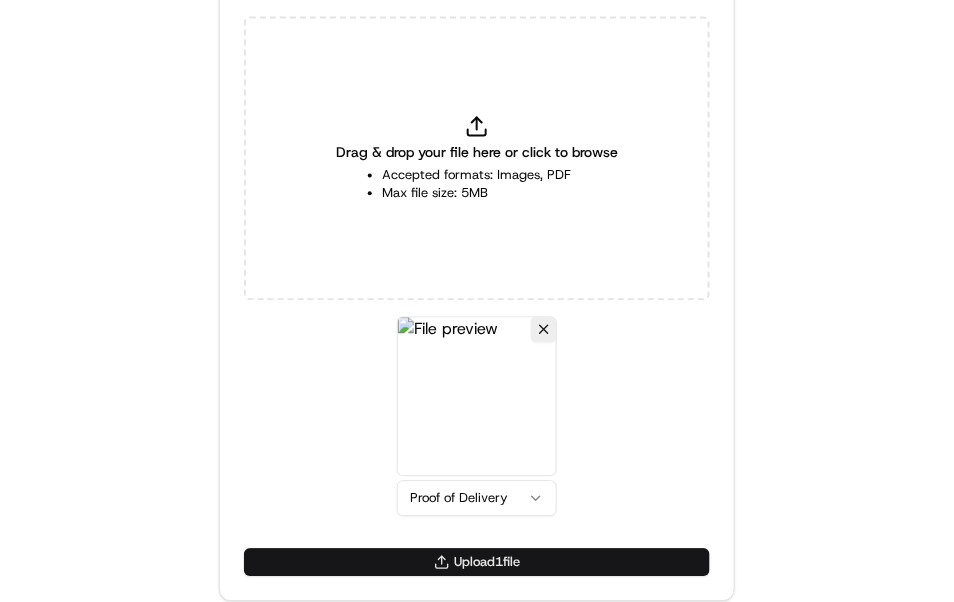 click on "Upload  1  file" at bounding box center [477, 563] 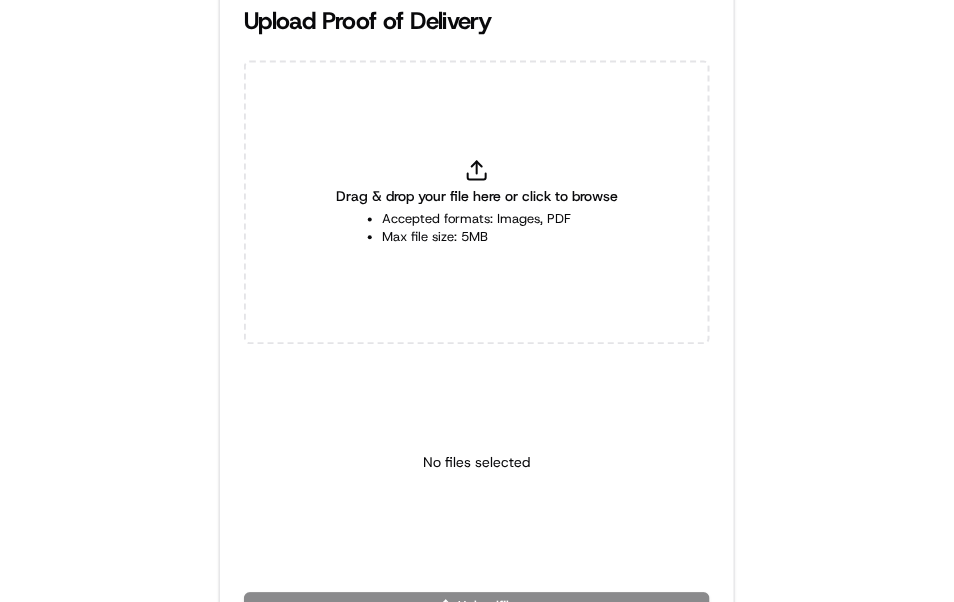 scroll, scrollTop: 666, scrollLeft: 0, axis: vertical 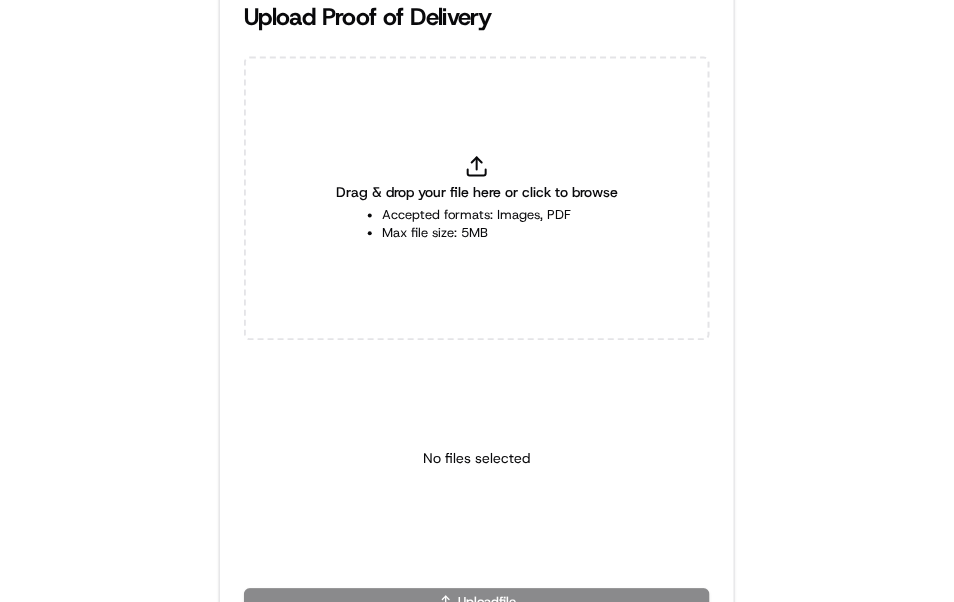 click on "Drag & drop your file here or click to browse" at bounding box center [477, 193] 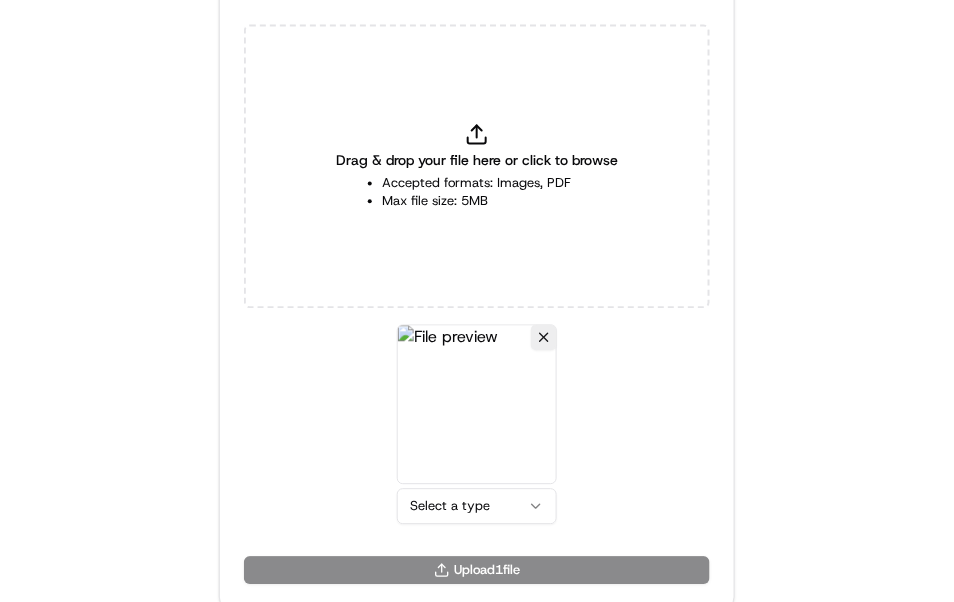 scroll, scrollTop: 706, scrollLeft: 0, axis: vertical 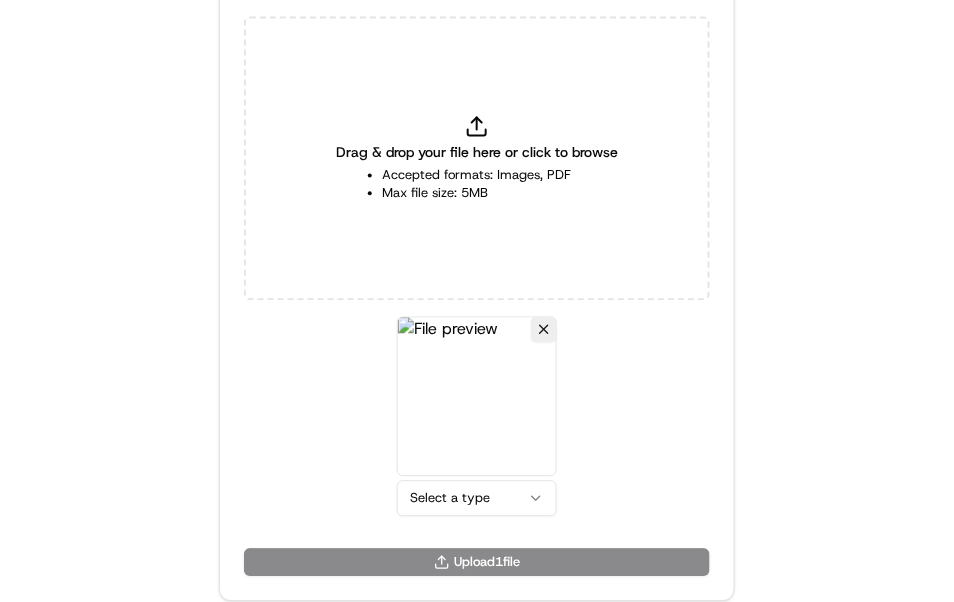 click on "Delivery Info Cracker Barrel [NUMBER] [STREET], [CITY], [STATE] [POSTAL_CODE], [COUNTRY] Omnitech   [NUMBER] [STREET], [CITY], [STATE] [POSTAL_CODE], [COUNTRY] ← Move left → Move right ↑ Move up ↓ Move down + Zoom in - Zoom out Home Jump left by 75% End Jump right by 75% Page Up Jump up by 75% Page Down Jump down by 75% Use ctrl + scroll to zoom the map Map Data Map data ©2025 Google Map data ©2025 Google 2 km  Click to toggle between metric and imperial units Terms Report a map error Upload Proof of Delivery Drag & drop your file here or click to browse Accepted formats: Images, PDF Max file size: 5MB Select a type   Upload  1  file" at bounding box center (477, -405) 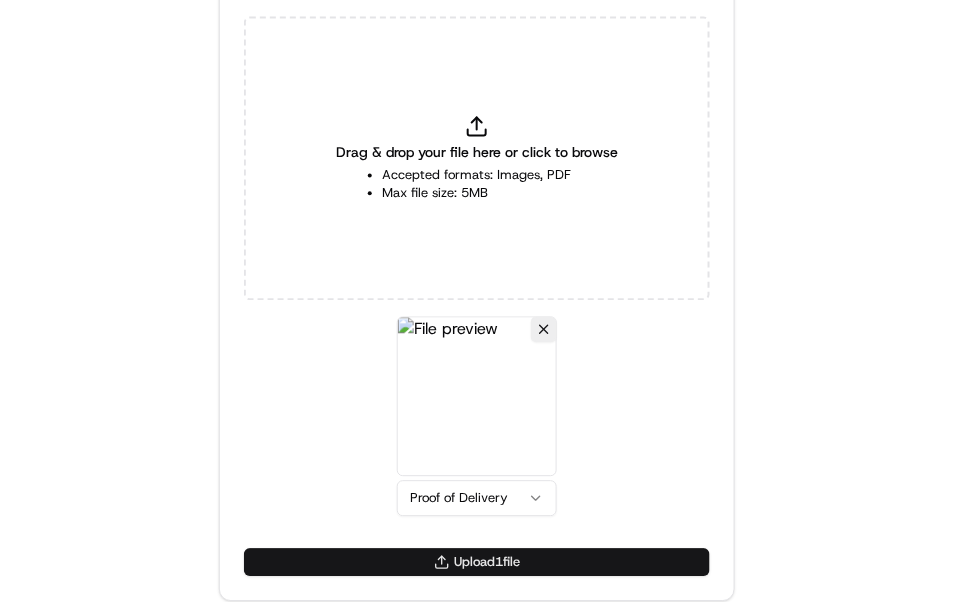 click on "Upload  1  file" at bounding box center [477, 563] 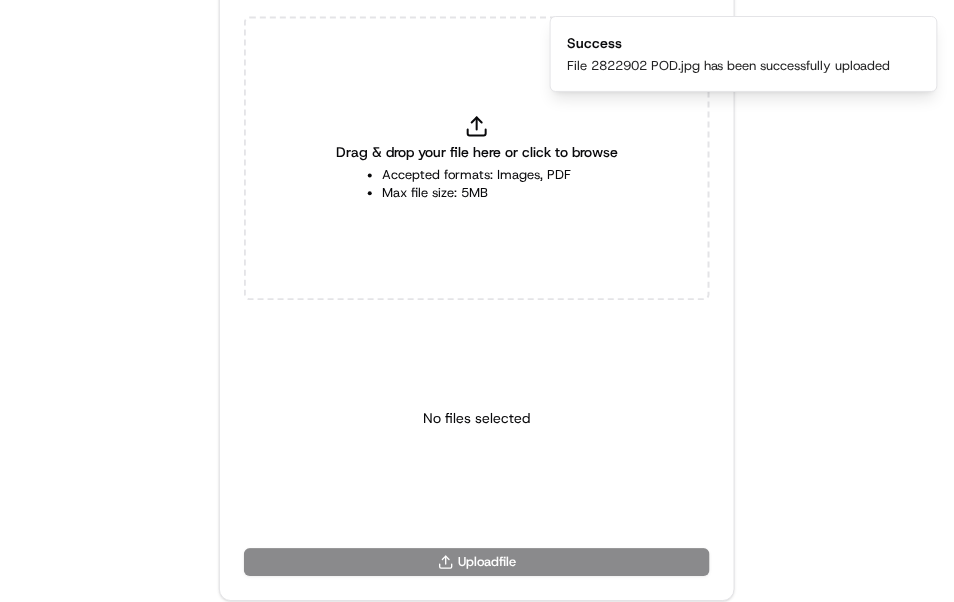 click on "Accepted formats: Images, PDF" at bounding box center (477, 176) 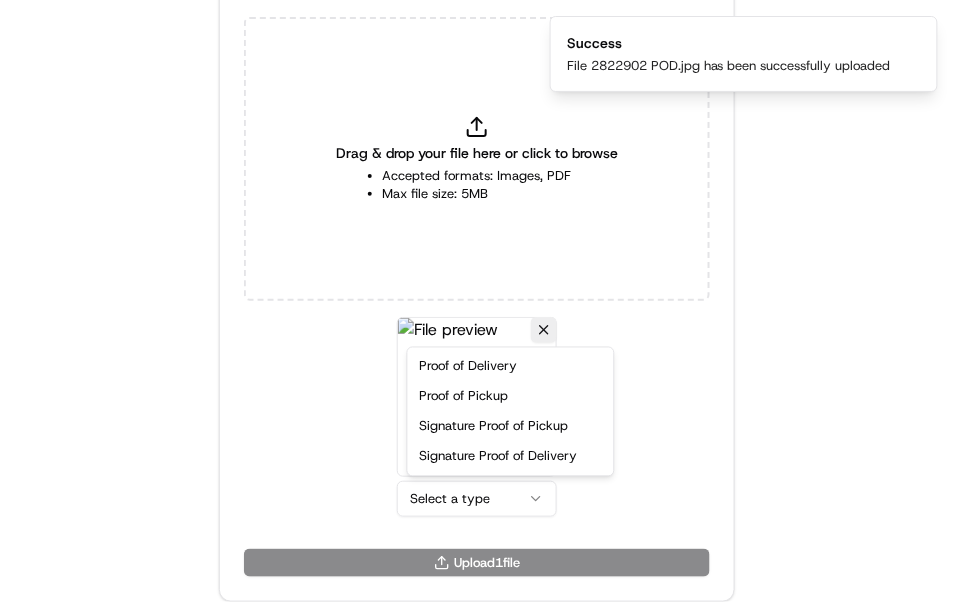 click on "Delivery Info Cracker Barrel 2409 S Shirley Ave, Sioux Falls, SD 57106, USA Omnitech   5841 S Corporate Pl, Sioux Falls, SD 57108, USA ← Move left → Move right ↑ Move up ↓ Move down + Zoom in - Zoom out Home Jump left by 75% End Jump right by 75% Page Up Jump up by 75% Page Down Jump down by 75% Use ctrl + scroll to zoom the map Map Data Map data ©2025 Google Map data ©2025 Google 2 km  Click to toggle between metric and imperial units Terms Report a map error Upload Proof of Delivery Drag & drop your file here or click to browse Accepted formats: Images, PDF Max file size: 5MB Select a type   Upload  1  file Success File 2822902 POD.jpg has been successfully uploaded
Proof of Delivery Proof of Pickup Signature Proof of Pickup Signature Proof of Delivery" at bounding box center (477, -405) 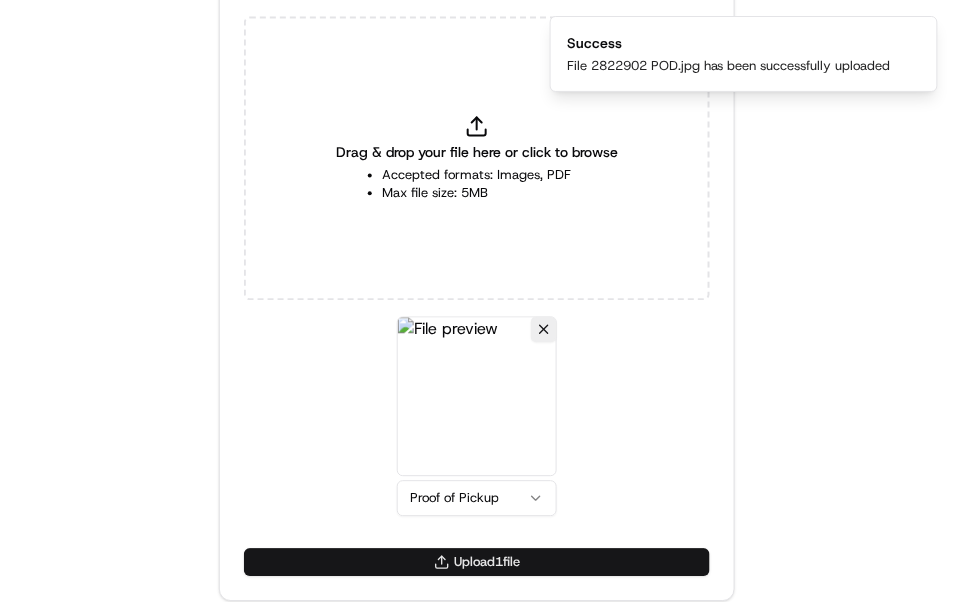 click on "Upload  1  file" at bounding box center (477, 563) 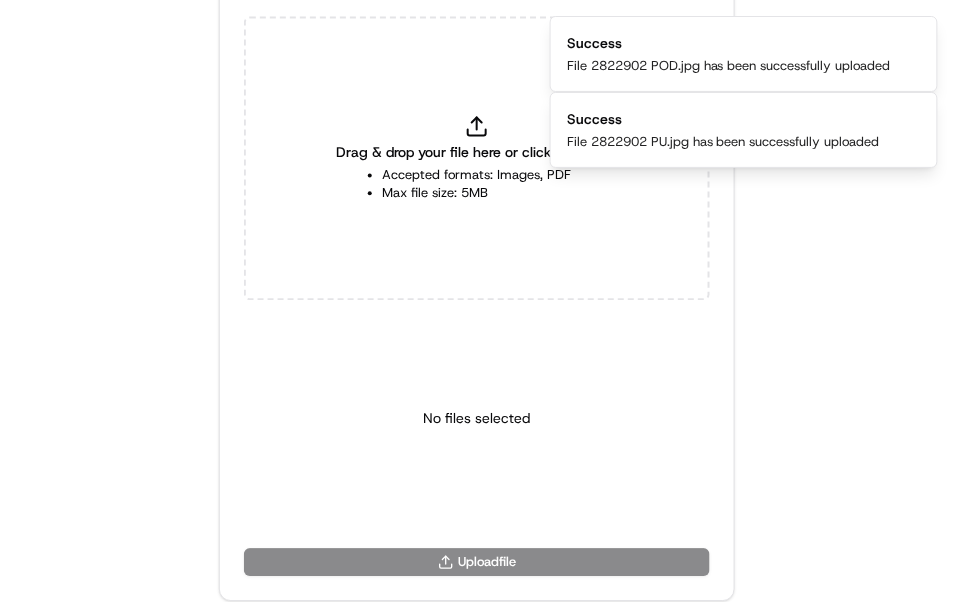 click on "Delivery Info Cracker Barrel 2409 S Shirley Ave, Sioux Falls, SD 57106, USA Omnitech   5841 S Corporate Pl, Sioux Falls, SD 57108, USA ← Move left → Move right ↑ Move up ↓ Move down + Zoom in - Zoom out Home Jump left by 75% End Jump right by 75% Page Up Jump up by 75% Page Down Jump down by 75% Use ctrl + scroll to zoom the map Map Data Map data ©2025 Google Map data ©2025 Google 2 km  Click to toggle between metric and imperial units Terms Report a map error Upload Proof of Delivery Drag & drop your file here or click to browse Accepted formats: Images, PDF Max file size: 5MB No files selected   Upload   file Success File 2822902 POD.jpg has been successfully uploaded Success File 2822902 PU.jpg has been successfully uploaded" at bounding box center [477, -405] 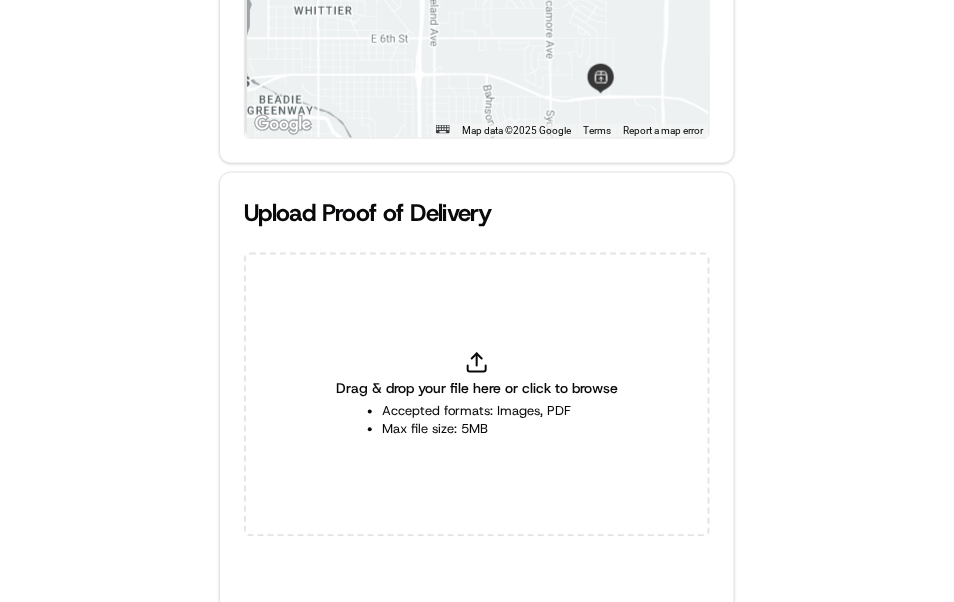 scroll, scrollTop: 706, scrollLeft: 0, axis: vertical 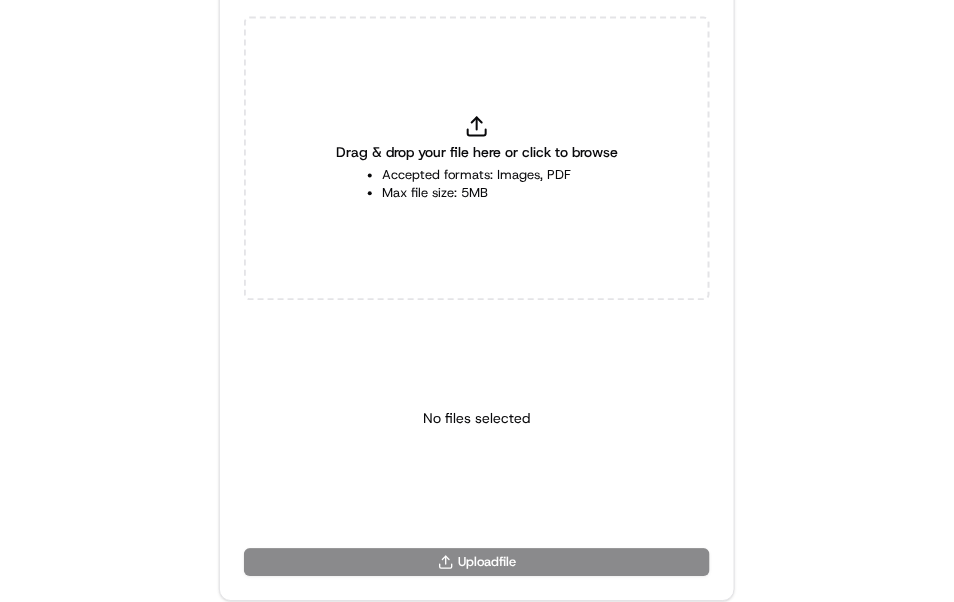 click on "Drag & drop your file here or click to browse" at bounding box center (477, 153) 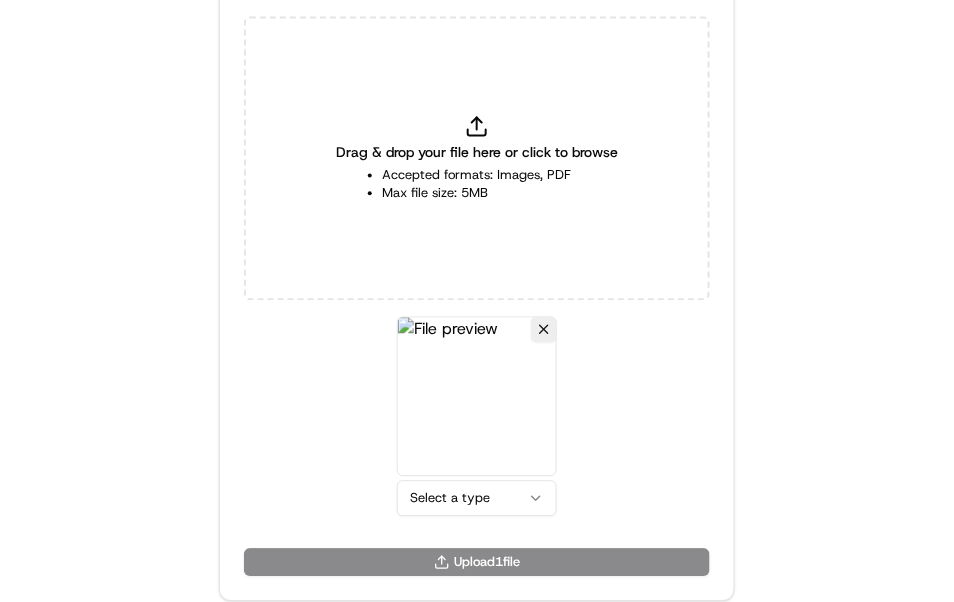 click on "Delivery Info Firehouse Subs 5200 E Arrowhead Pkwy, Sioux Falls, SD 57110, USA renew energy TRAINING center   1700 E 34th St N, Sioux Falls, SD 57104, USA ← Move left → Move right ↑ Move up ↓ Move down + Zoom in - Zoom out Home Jump left by 75% End Jump right by 75% Page Up Jump up by 75% Page Down Jump down by 75% Map Data Map data ©2025 Google Map data ©2025 Google 2 km  Click to toggle between metric and imperial units Terms Report a map error Upload Proof of Delivery Drag & drop your file here or click to browse Accepted formats: Images, PDF Max file size: 5MB Select a type   Upload  1  file" at bounding box center (477, -405) 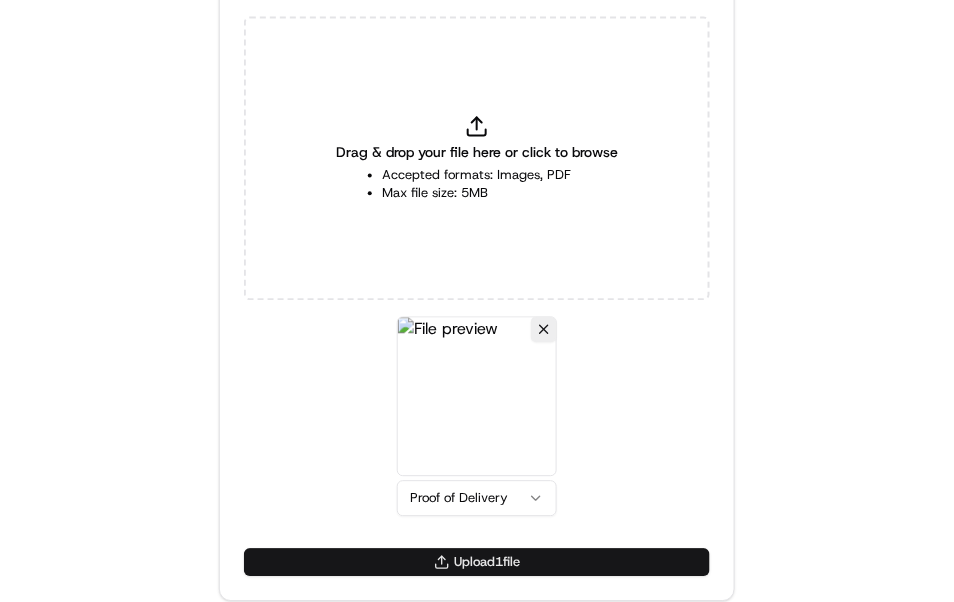click on "Upload  1  file" at bounding box center [477, 563] 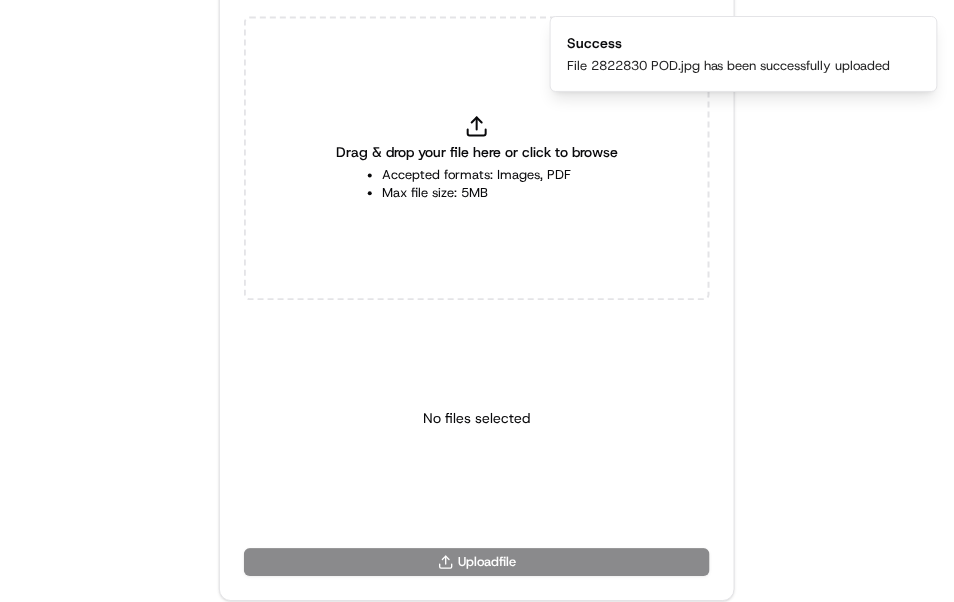 click on "Delivery Info Firehouse Subs 5200 E Arrowhead Pkwy, Sioux Falls, SD 57110, USA renew energy TRAINING center   1700 E 34th St N, Sioux Falls, SD 57104, USA ← Move left → Move right ↑ Move up ↓ Move down + Zoom in - Zoom out Home Jump left by 75% End Jump right by 75% Page Up Jump up by 75% Page Down Jump down by 75% Map Data Map data ©2025 Google Map data ©2025 Google 2 km  Click to toggle between metric and imperial units Terms Report a map error Upload Proof of Delivery Drag & drop your file here or click to browse Accepted formats: Images, PDF Max file size: 5MB No files selected   Upload   file Success File 2822830 POD.jpg has been successfully uploaded" at bounding box center (477, -405) 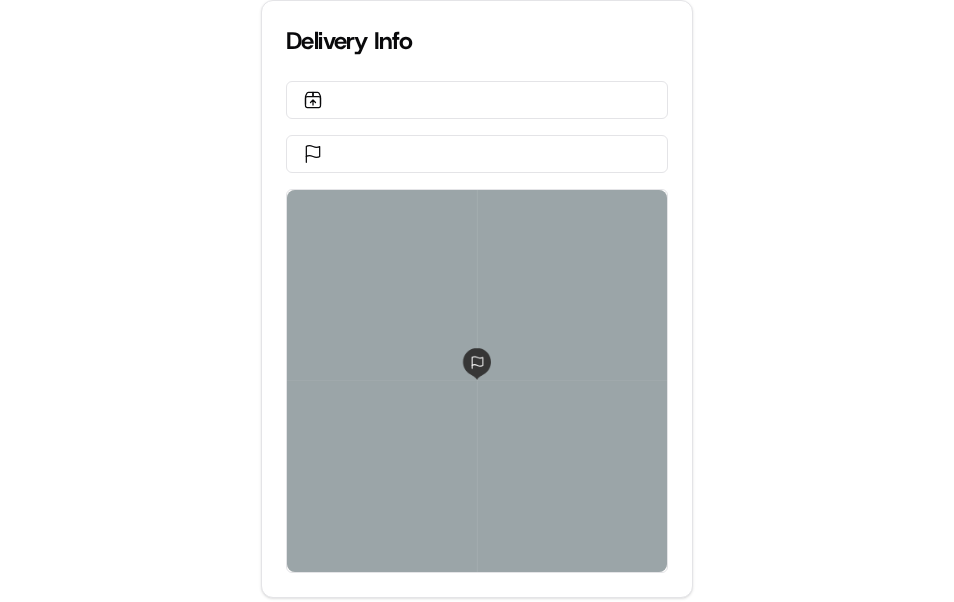 scroll, scrollTop: 0, scrollLeft: 0, axis: both 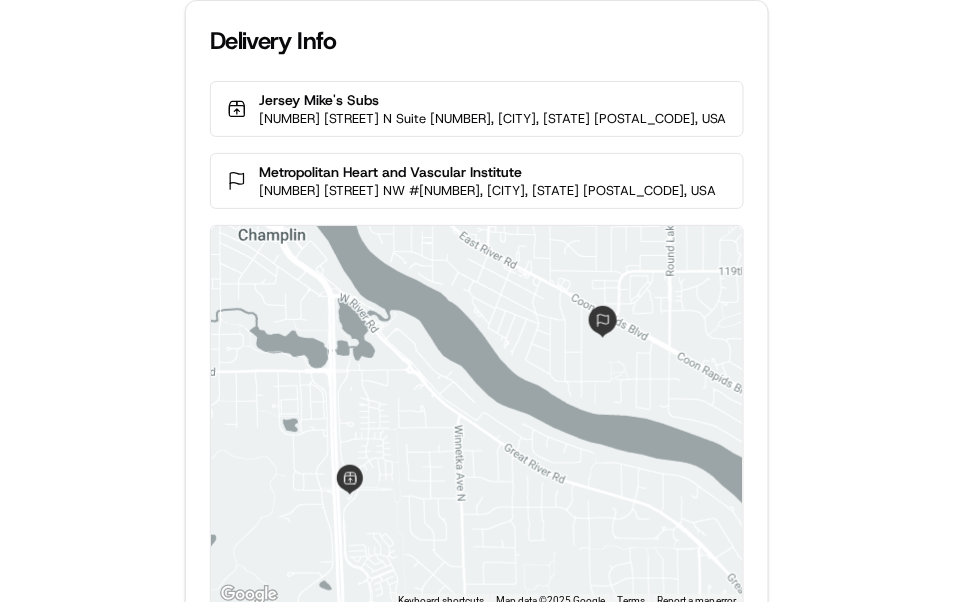 click on "Delivery Info Jersey Mike's Subs [NUMBER] [STREET] N Suite [NUMBER], [CITY], [STATE] [POSTAL_CODE], USA Metropolitan Heart and Vascular Institute   [NUMBER] [STREET] NW #[NUMBER], [CITY], [STATE] [POSTAL_CODE], USA ← Move left → Move right ↑ Move up ↓ Move down + Zoom in - Zoom out Home Jump left by 75% End Jump right by 75% Page Up Jump up by 75% Page Down Jump down by 75% Keyboard shortcuts Map Data Map data ©2025 Google Map data ©2025 Google 500 m  Click to toggle between metric and imperial units Terms Report a map error Upload Proof of Delivery Drag & drop your file here or click to browse Accepted formats: Images, PDF Max file size: 5MB No files selected   Upload   file" at bounding box center (477, 301) 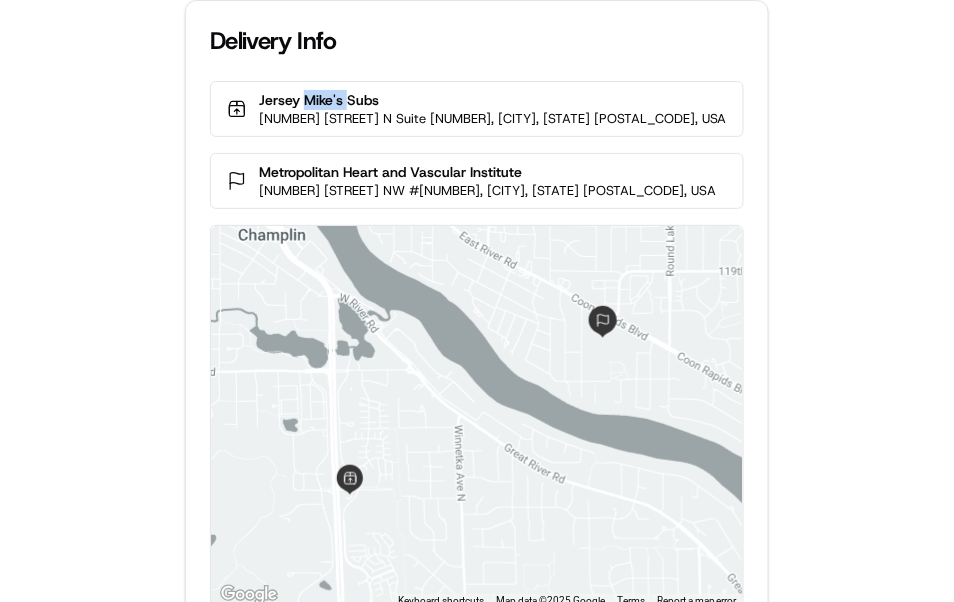 click on "Jersey Mike's Subs" at bounding box center (493, 100) 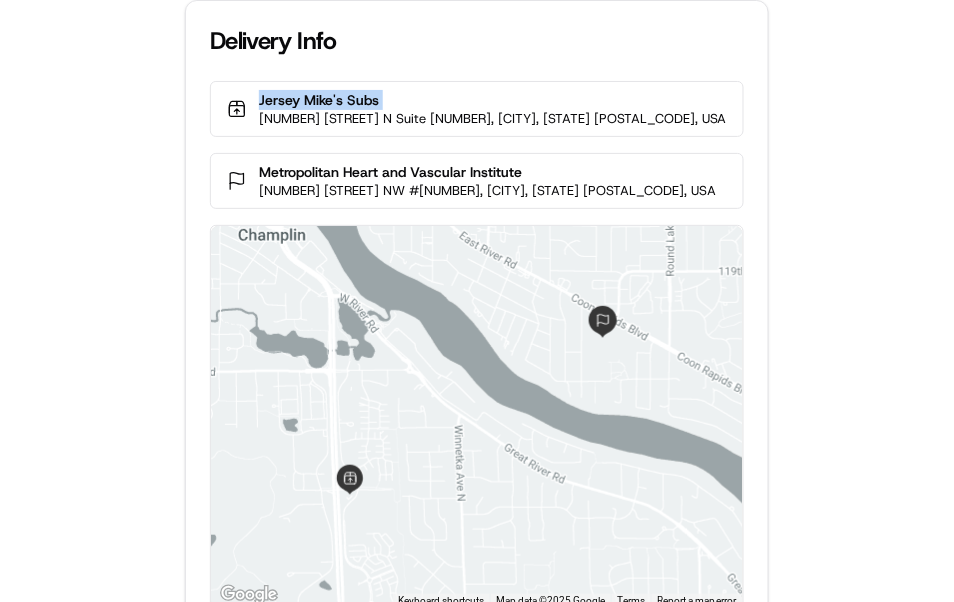click on "Jersey Mike's Subs" at bounding box center (493, 100) 